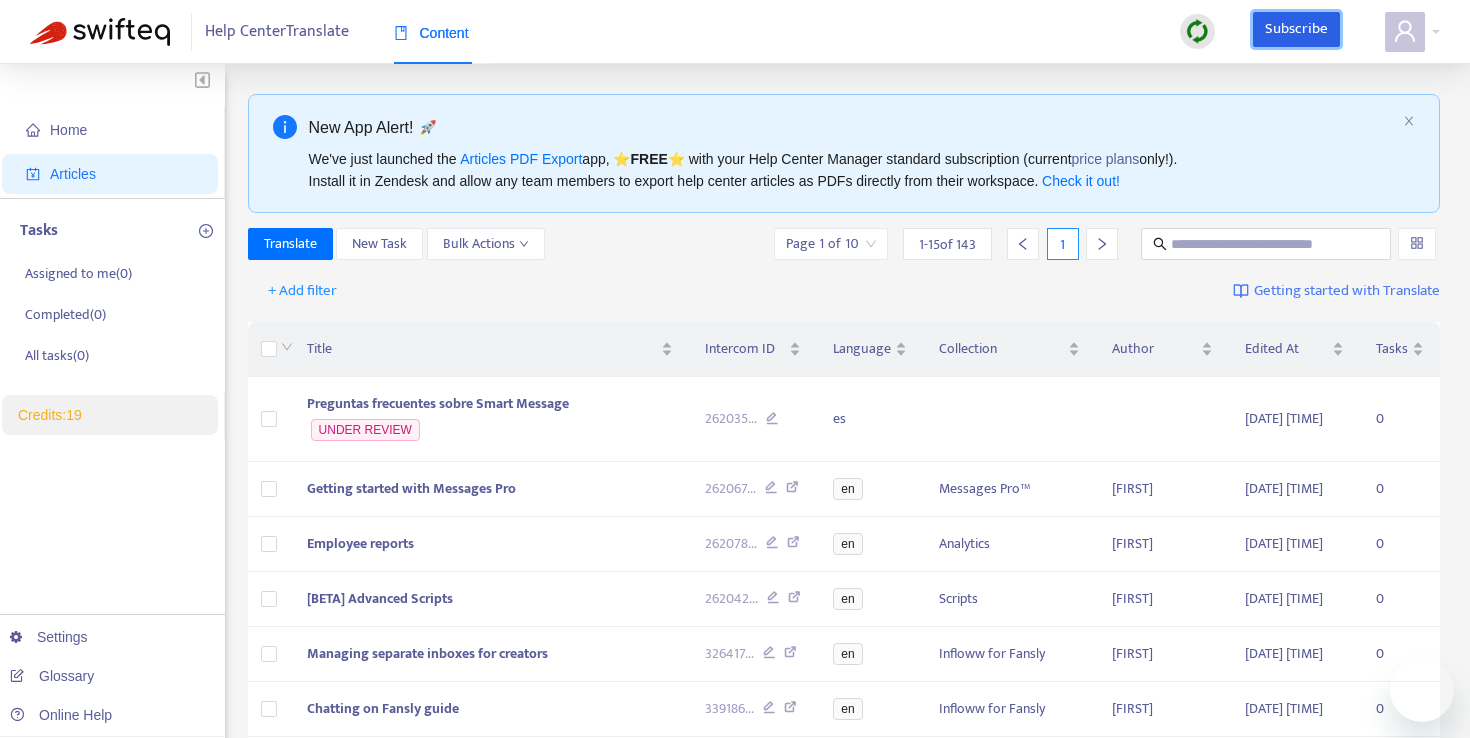 scroll, scrollTop: 0, scrollLeft: 0, axis: both 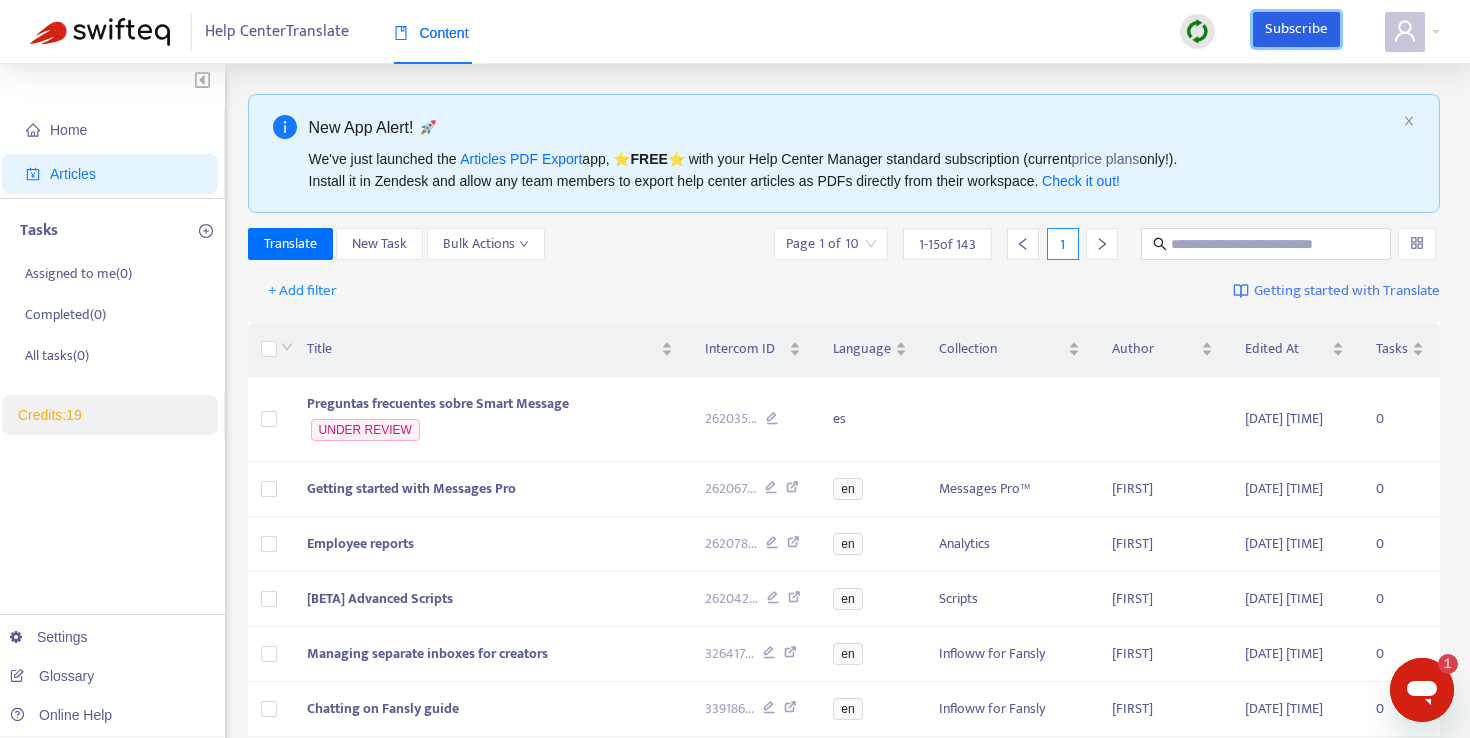 click on "Subscribe" at bounding box center (1297, 30) 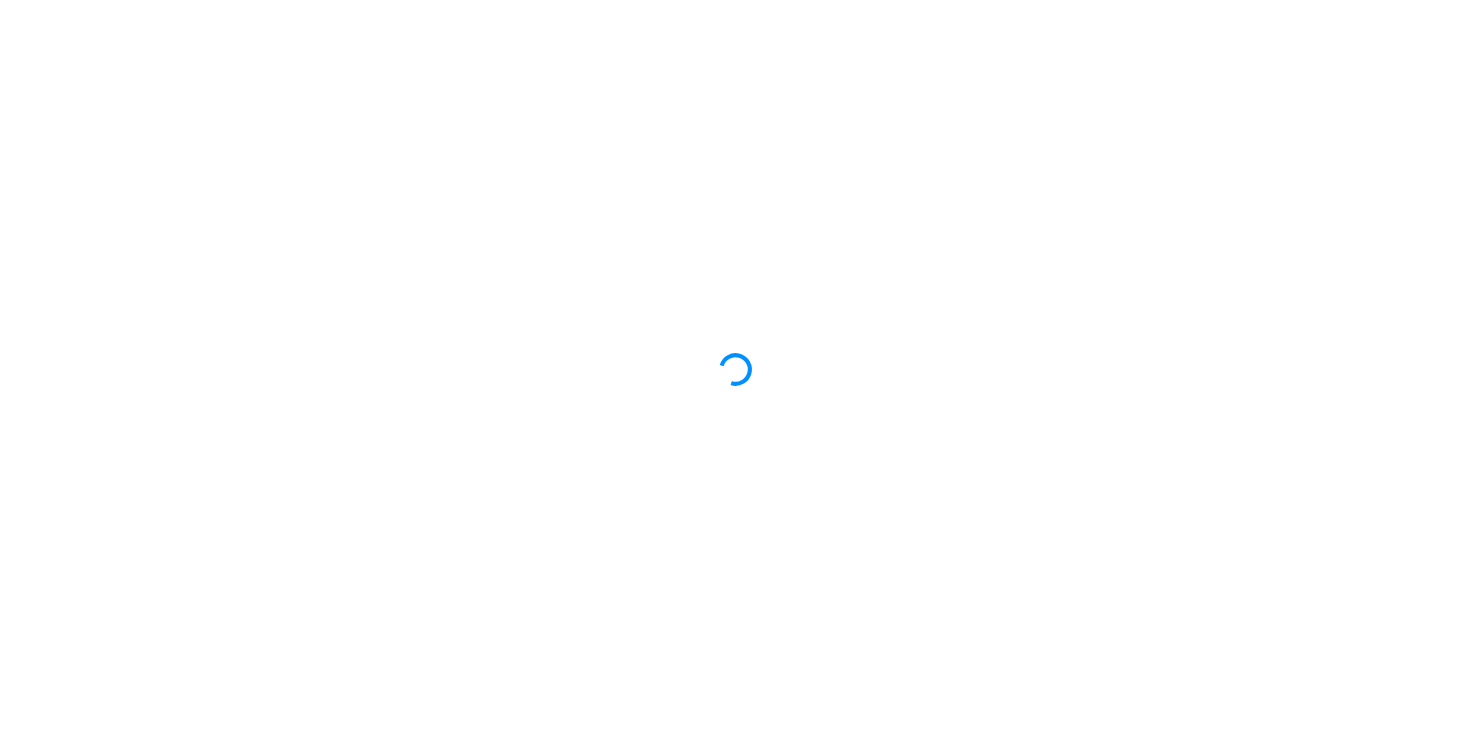 scroll, scrollTop: 0, scrollLeft: 0, axis: both 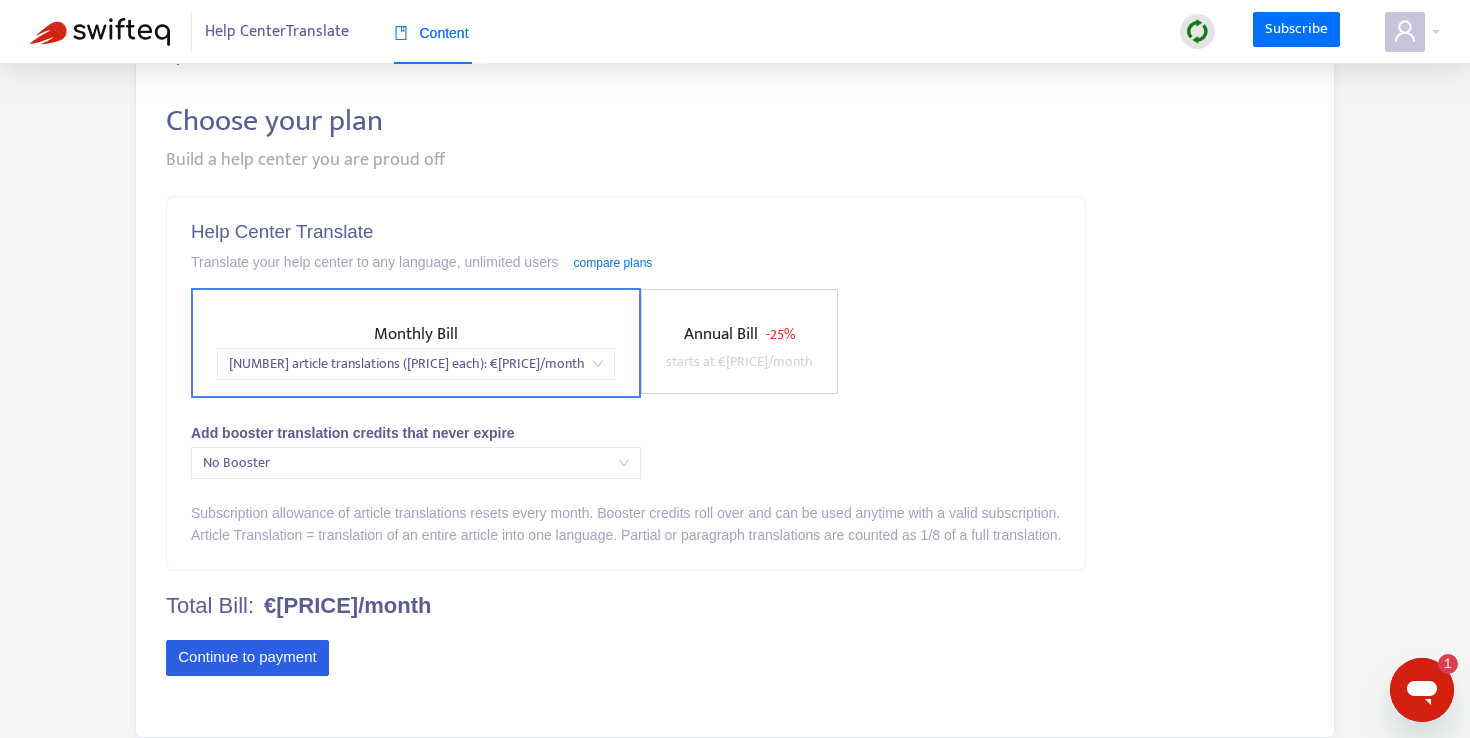 click on "Continue to payment" at bounding box center [247, 658] 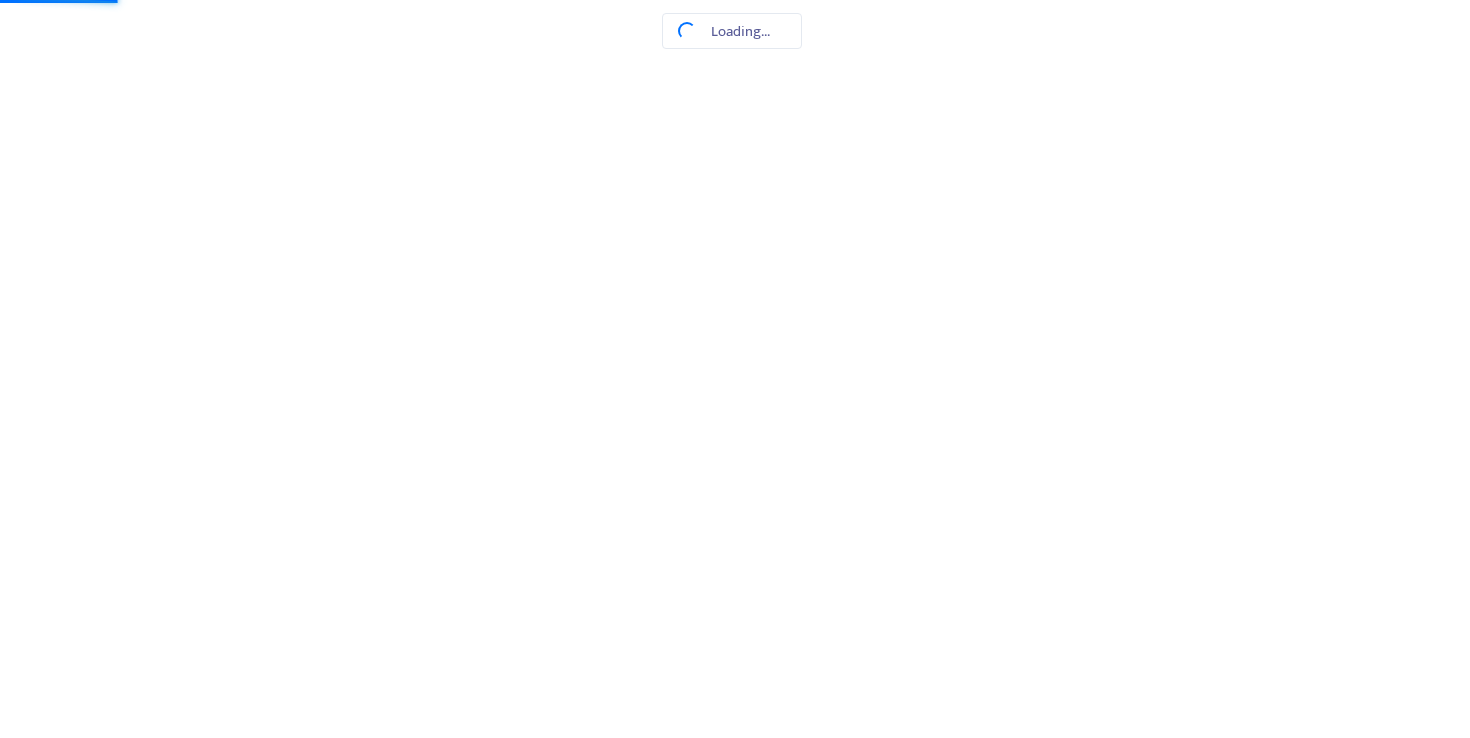 scroll, scrollTop: 0, scrollLeft: 0, axis: both 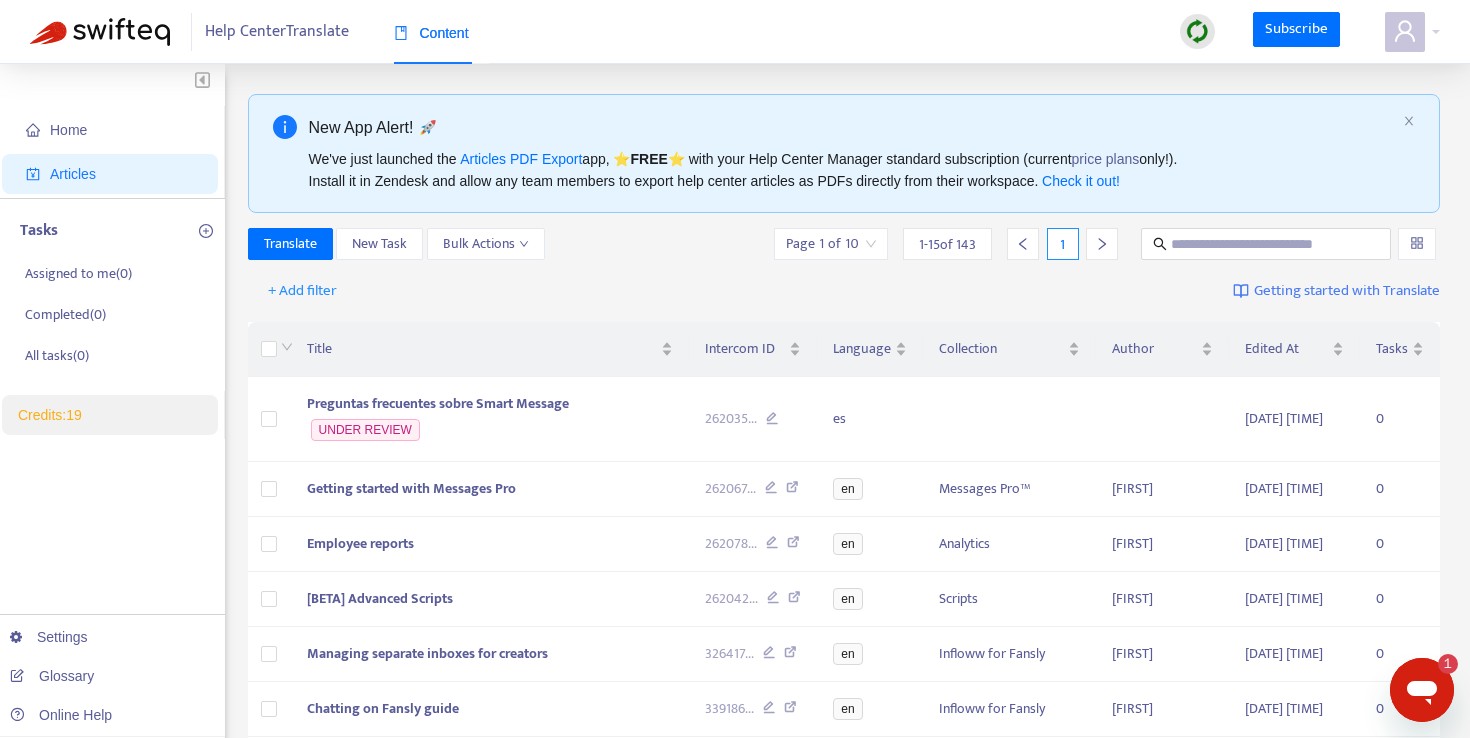drag, startPoint x: 656, startPoint y: 270, endPoint x: 707, endPoint y: 254, distance: 53.450912 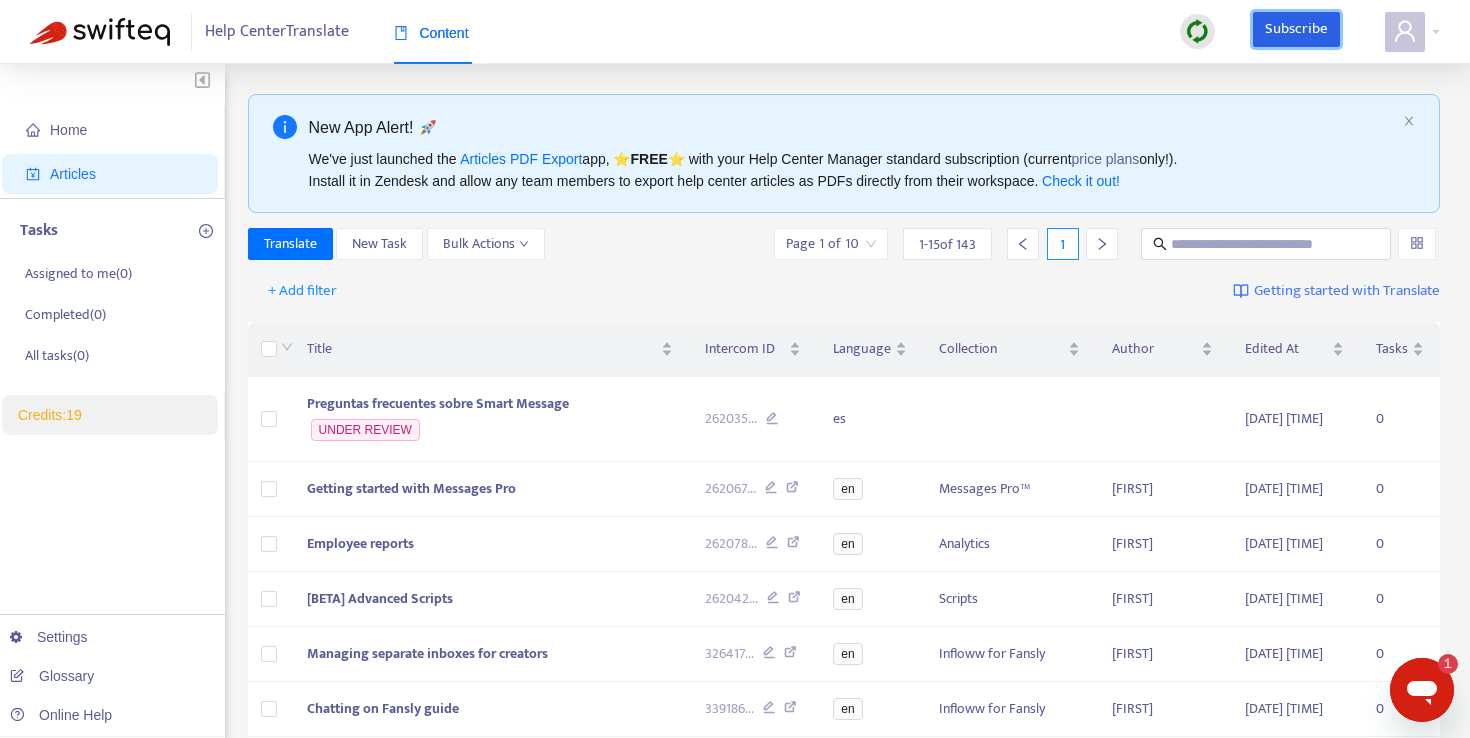 click on "Subscribe" at bounding box center (1297, 30) 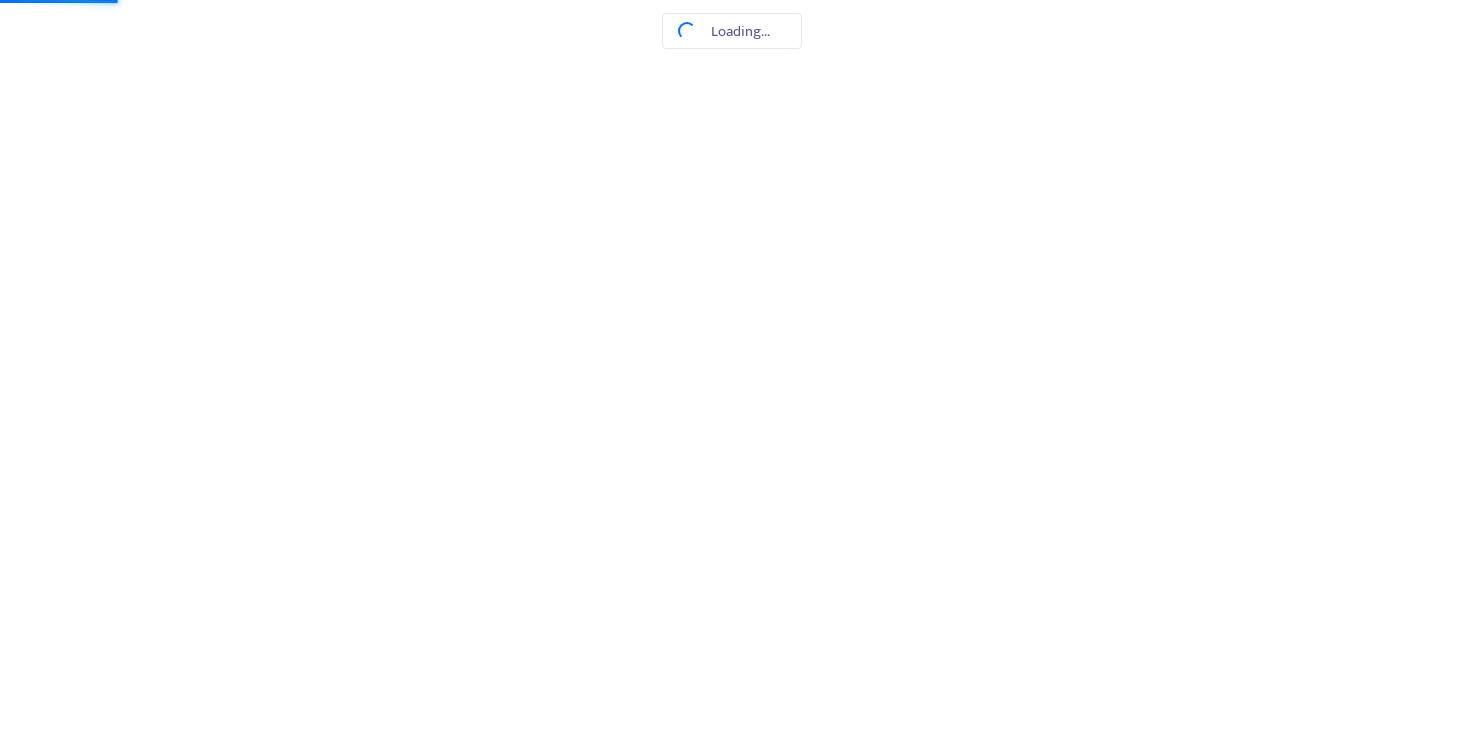 scroll, scrollTop: 0, scrollLeft: 0, axis: both 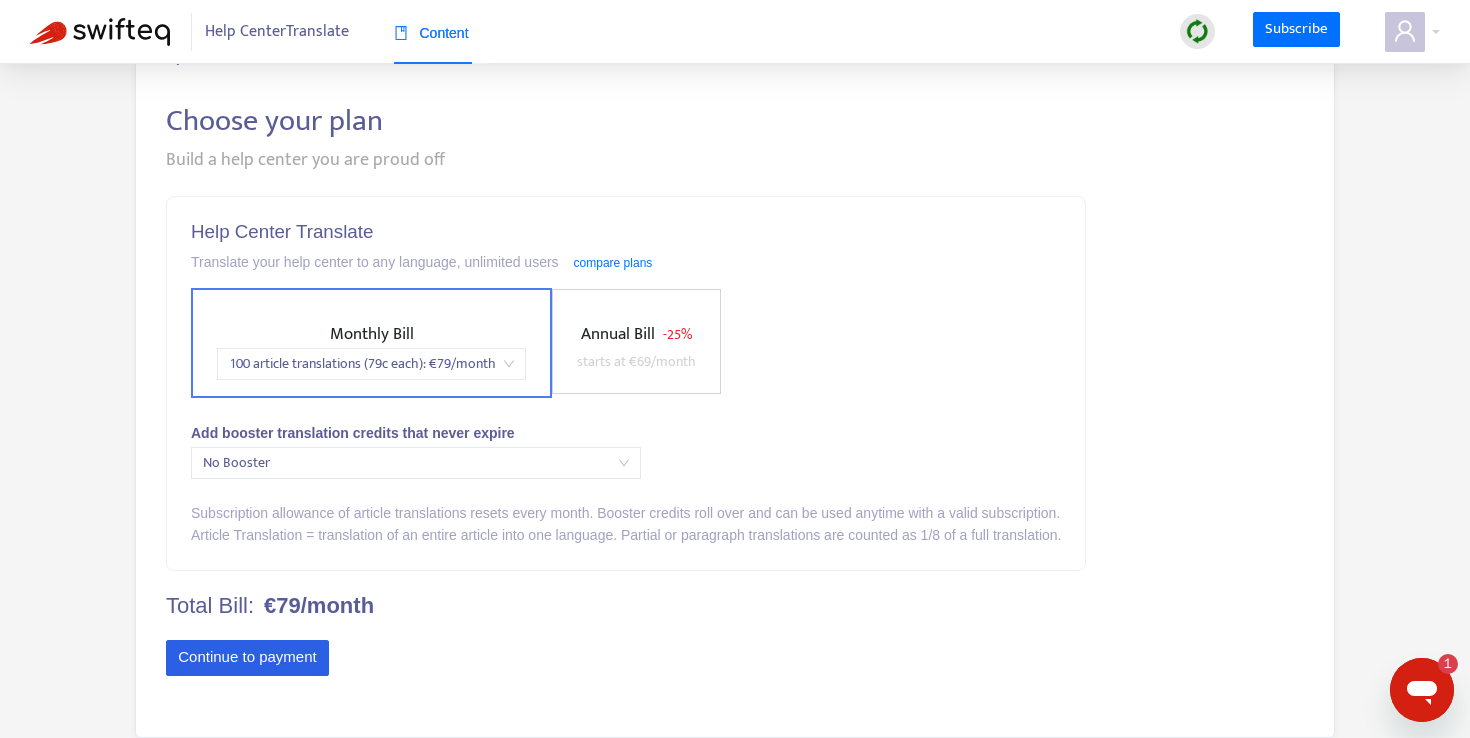 click on "Continue to payment" at bounding box center (247, 658) 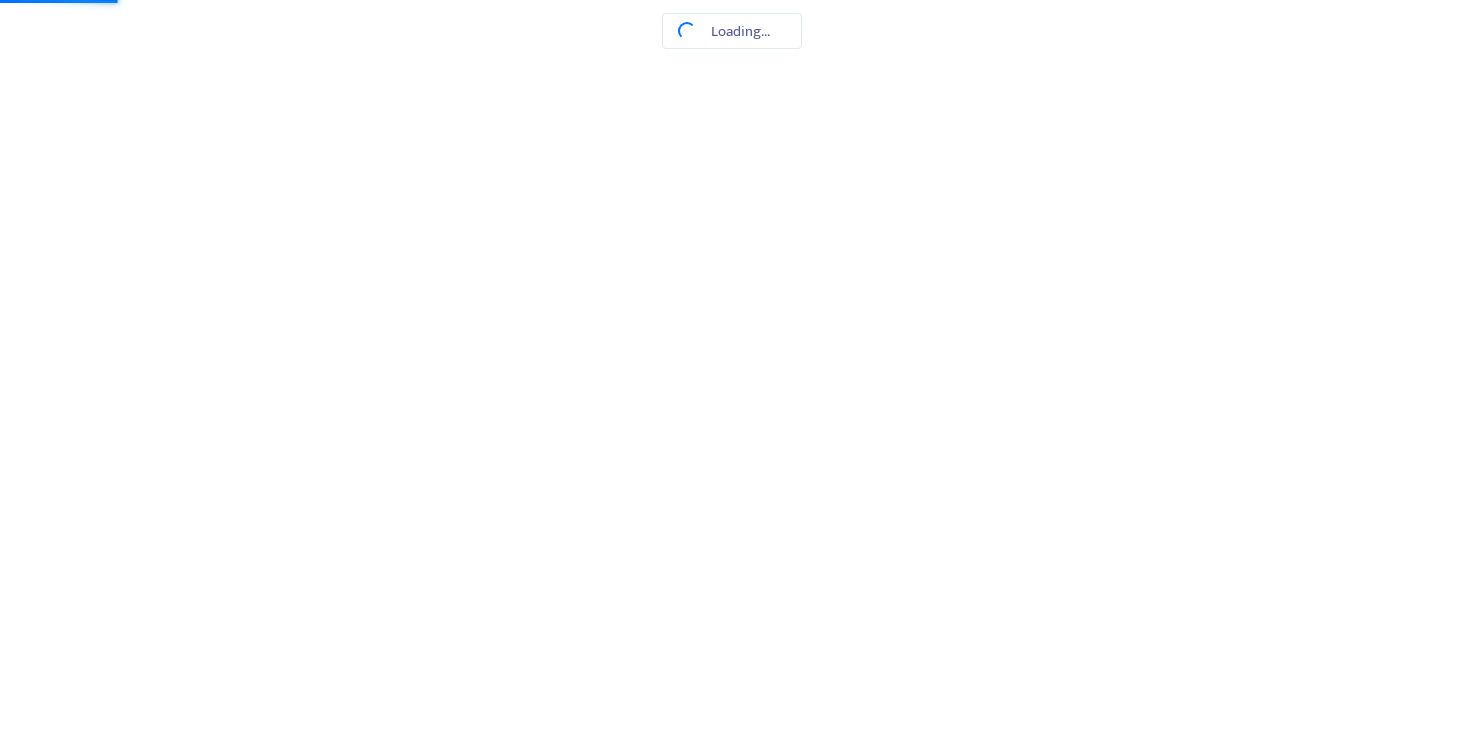scroll, scrollTop: 0, scrollLeft: 0, axis: both 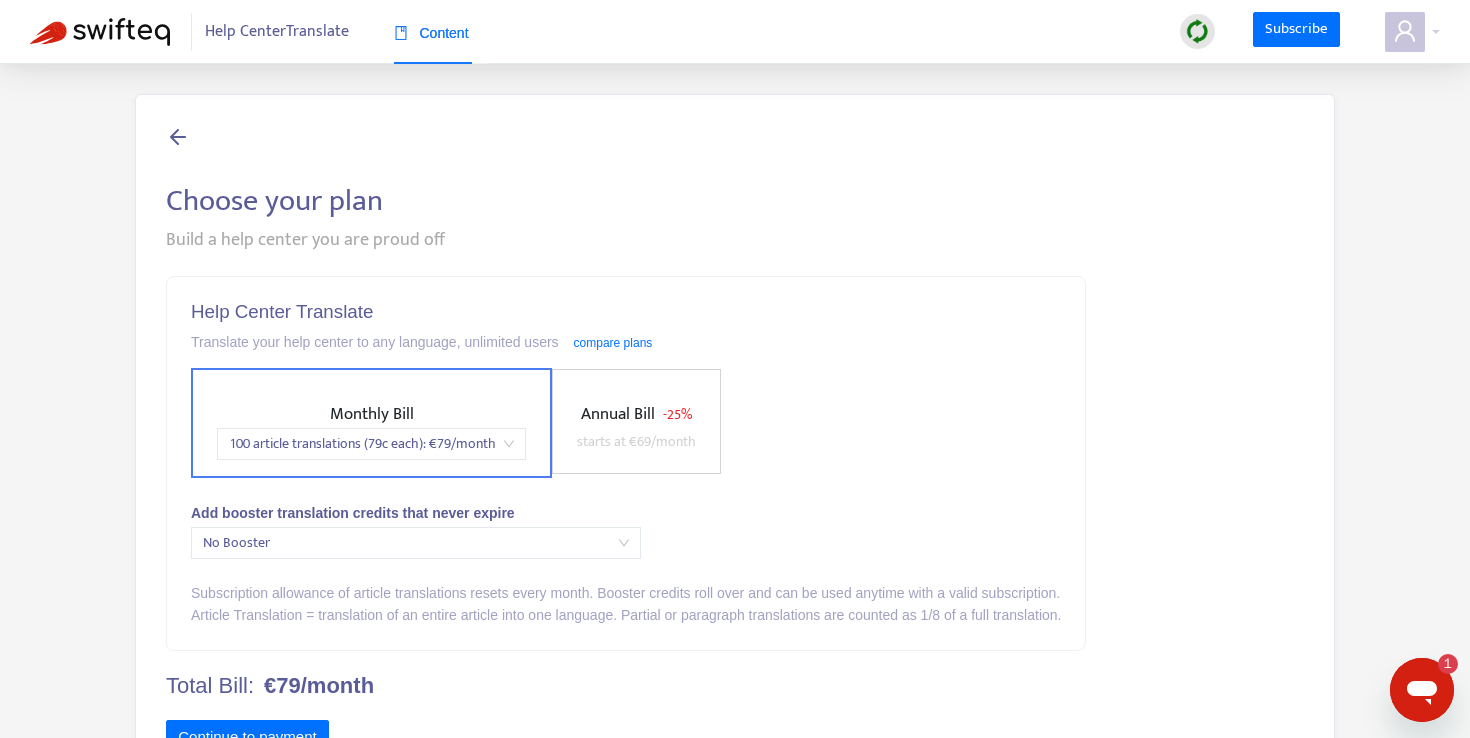click at bounding box center [178, 136] 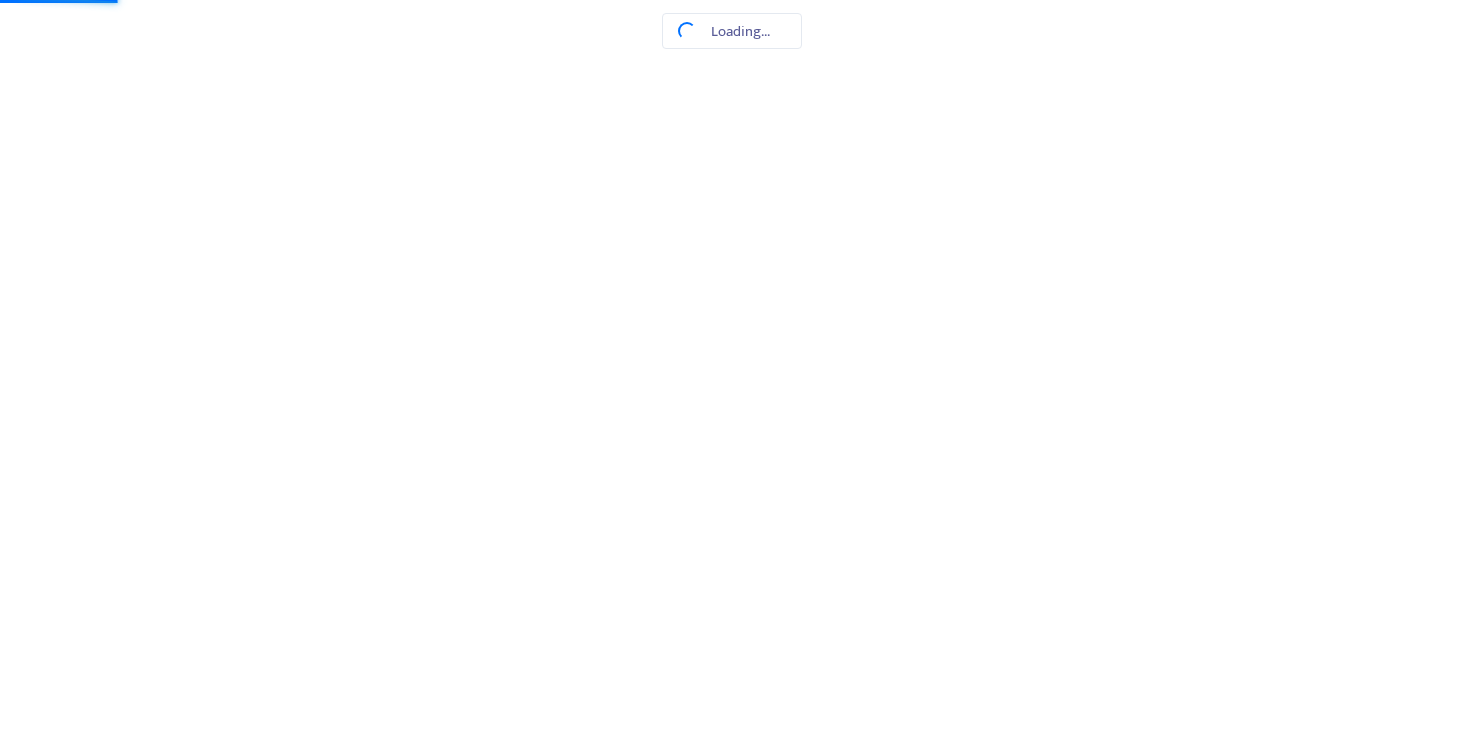 scroll, scrollTop: 0, scrollLeft: 0, axis: both 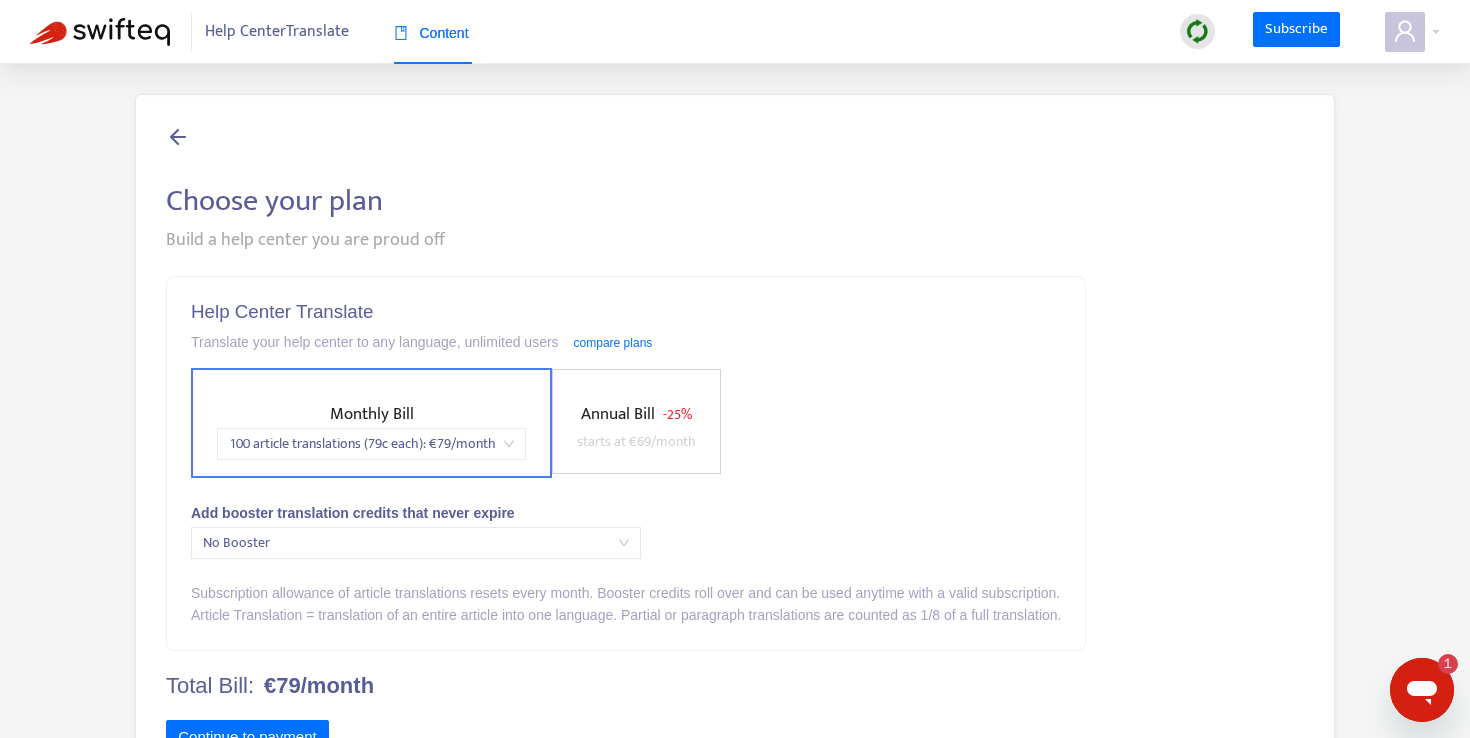 click at bounding box center (100, 32) 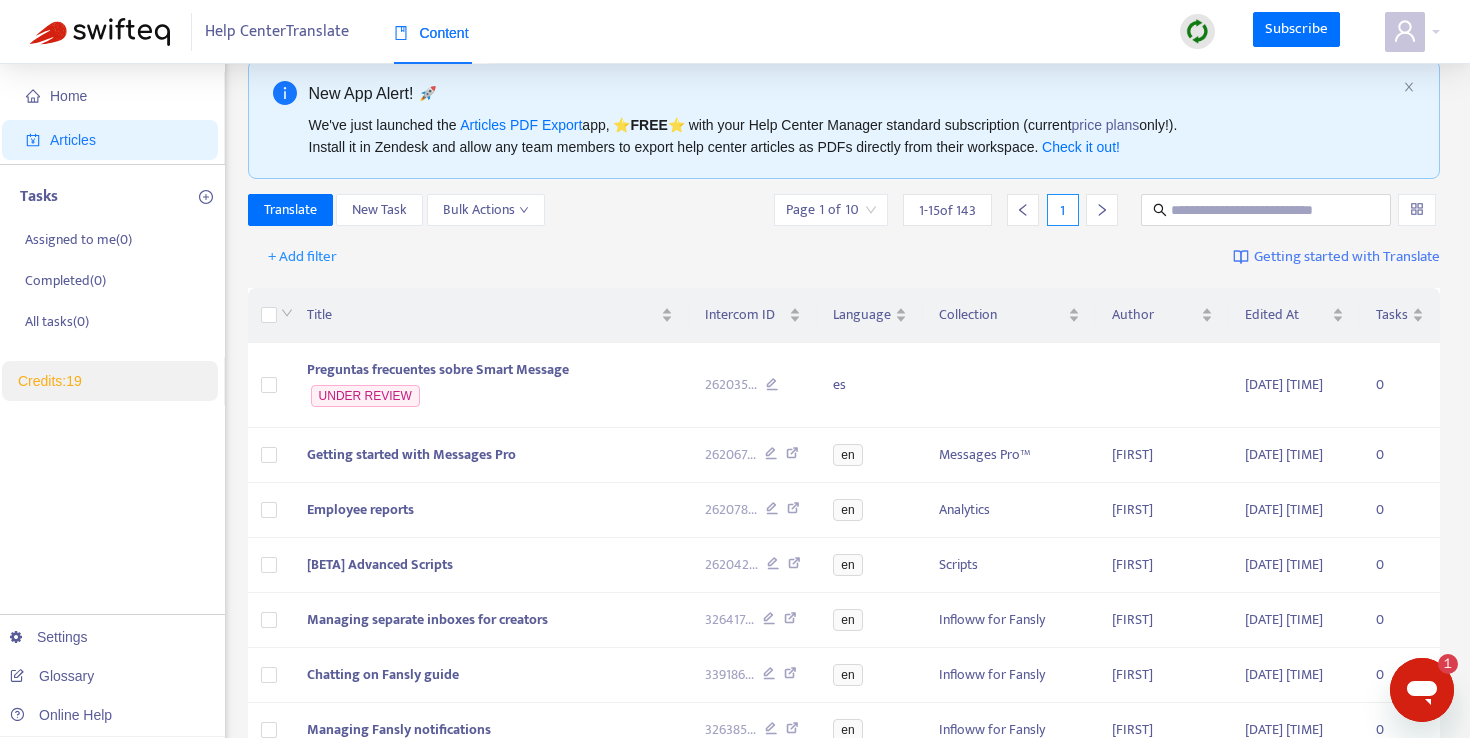 scroll, scrollTop: 38, scrollLeft: 0, axis: vertical 